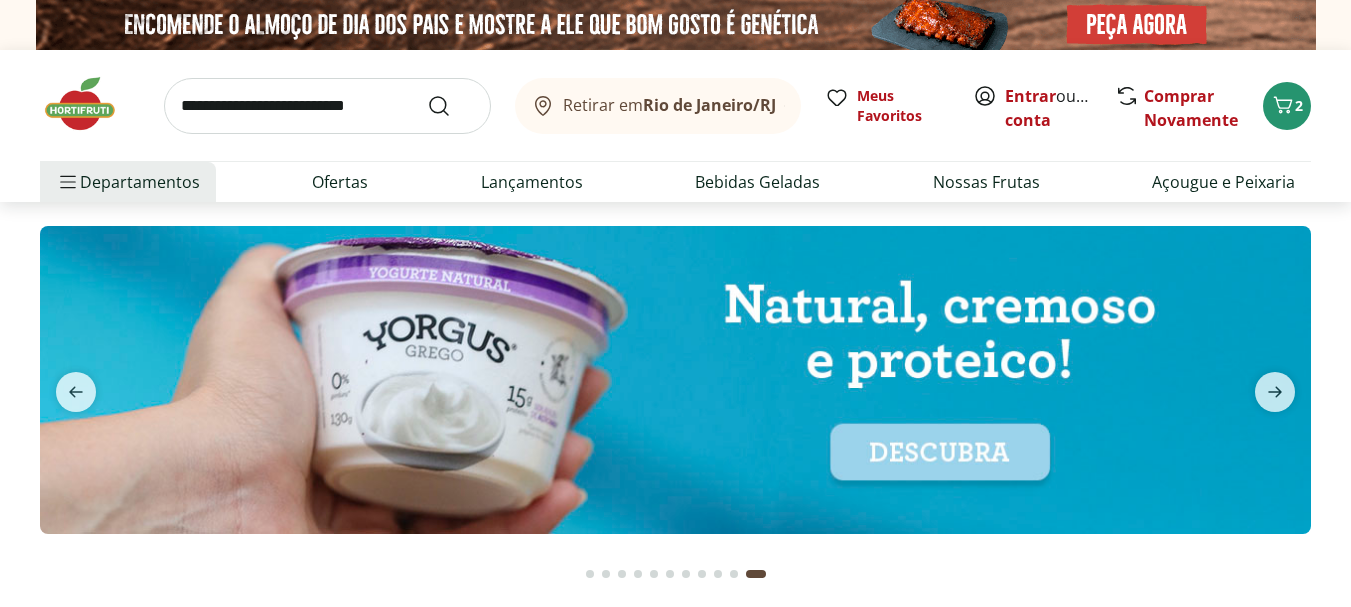 scroll, scrollTop: 2900, scrollLeft: 0, axis: vertical 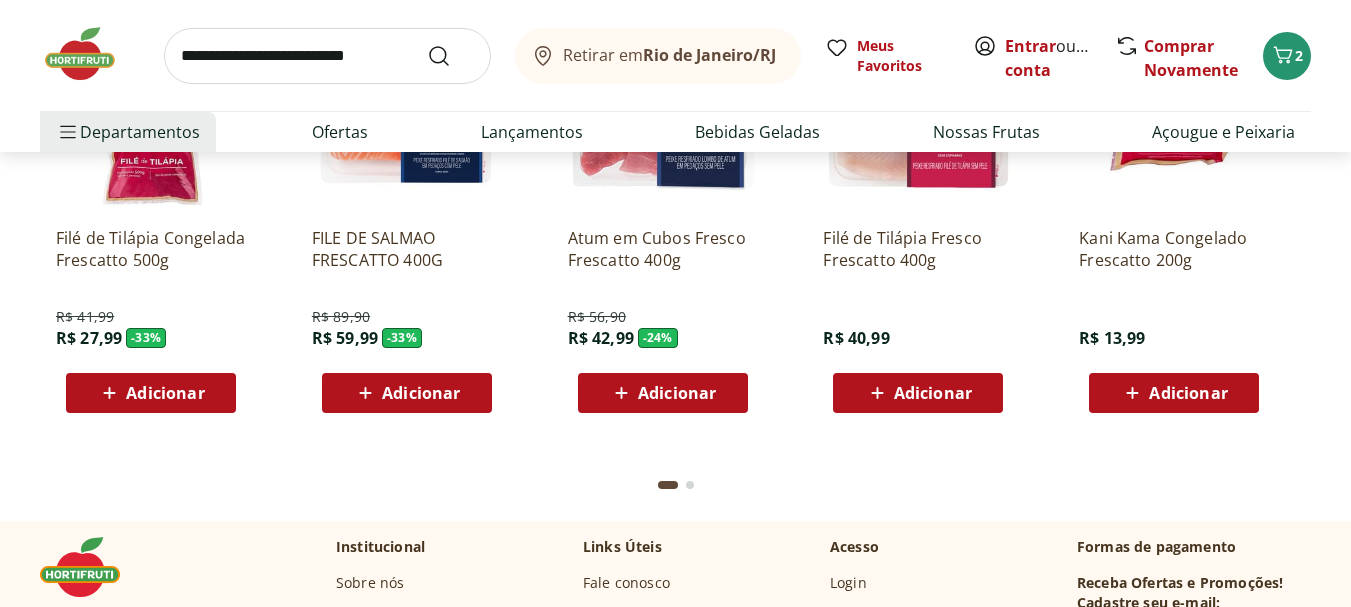 click on "Retirar em  Rio de Janeiro/RJ" at bounding box center [653, 56] 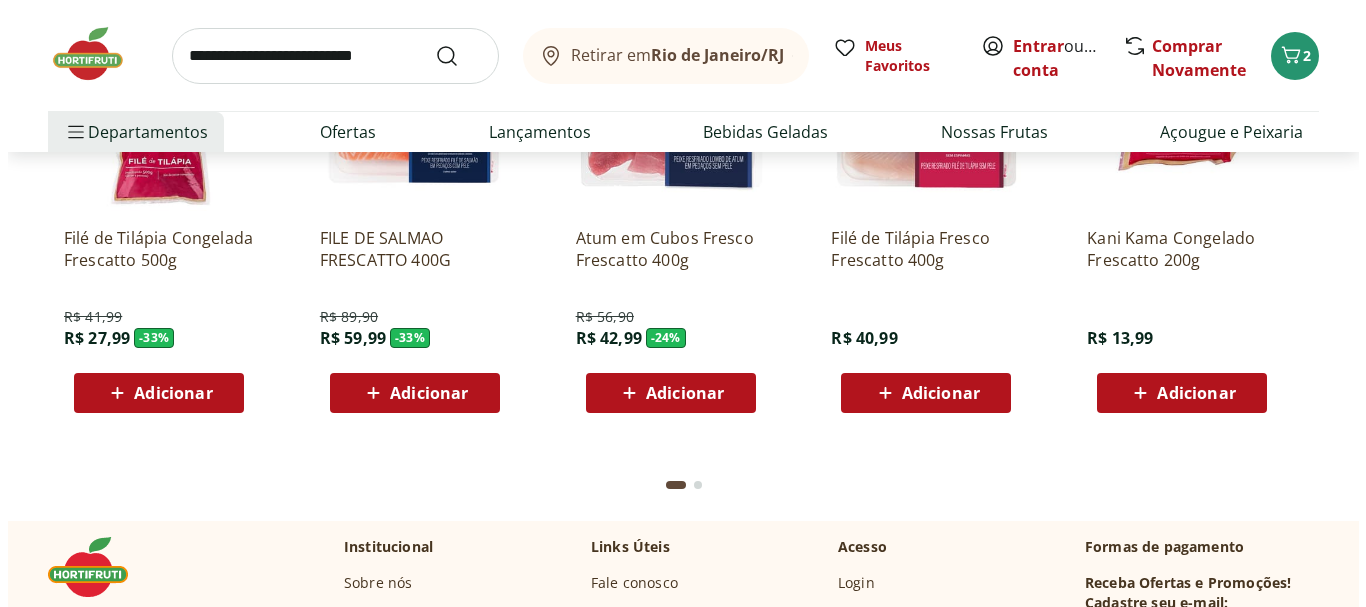 scroll, scrollTop: 5500, scrollLeft: 0, axis: vertical 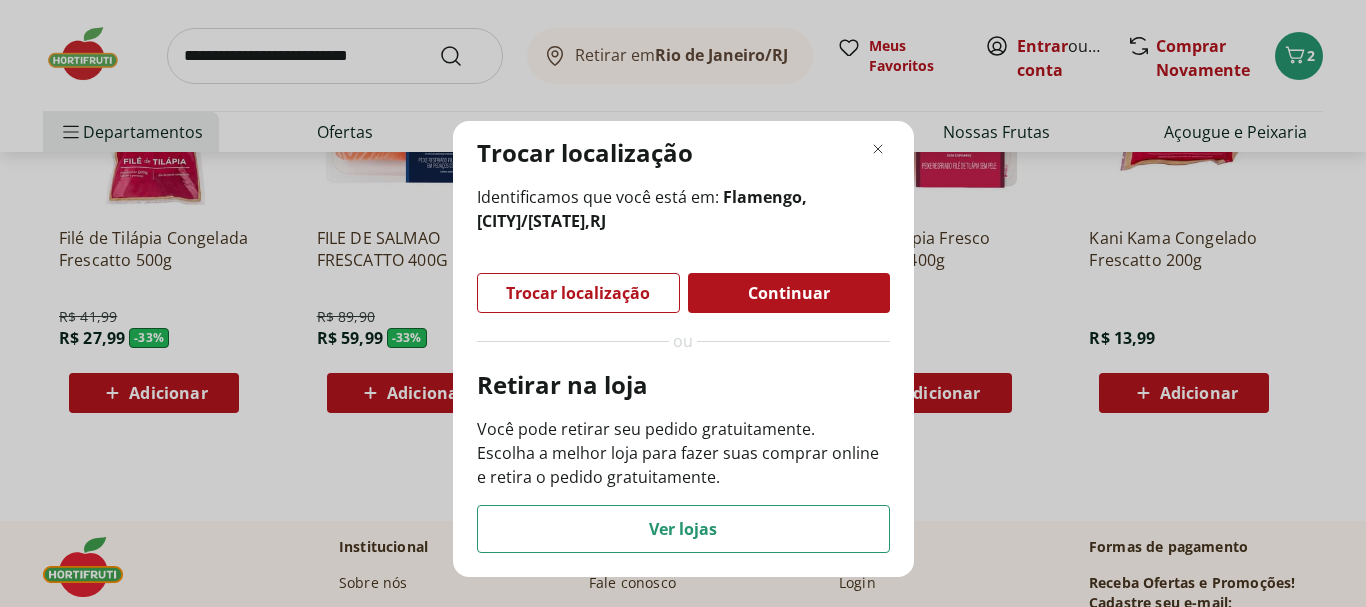 click on "Trocar localização" at bounding box center [578, 293] 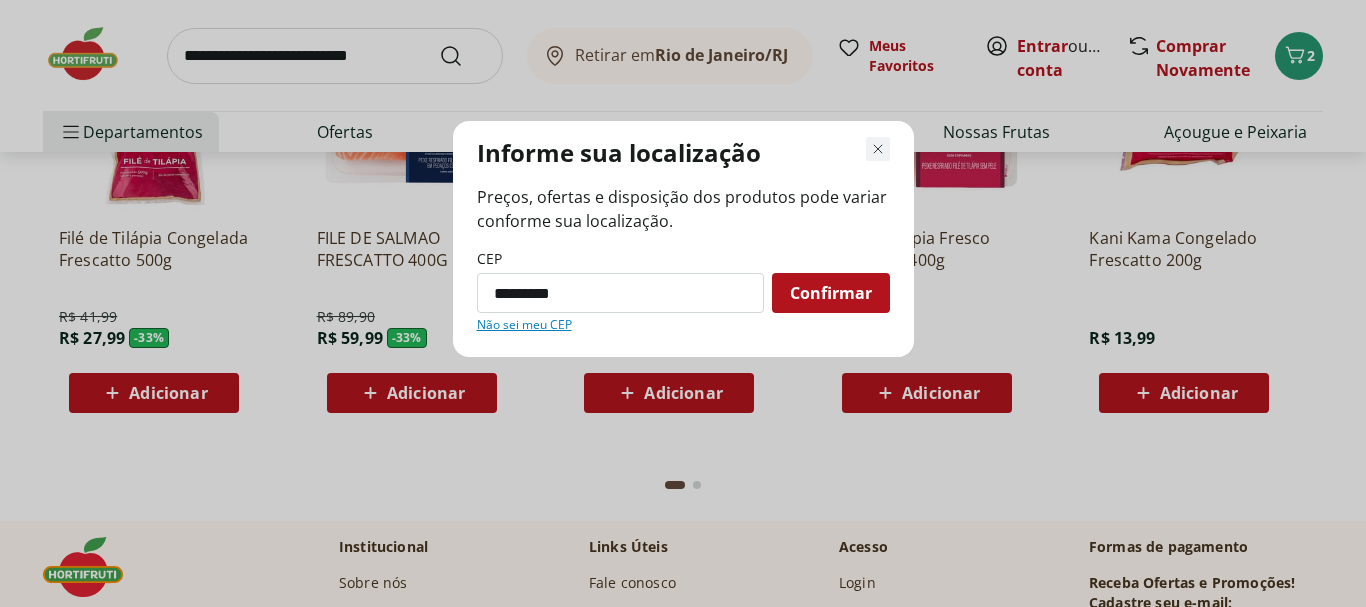 drag, startPoint x: 880, startPoint y: 153, endPoint x: 858, endPoint y: 198, distance: 50.08992 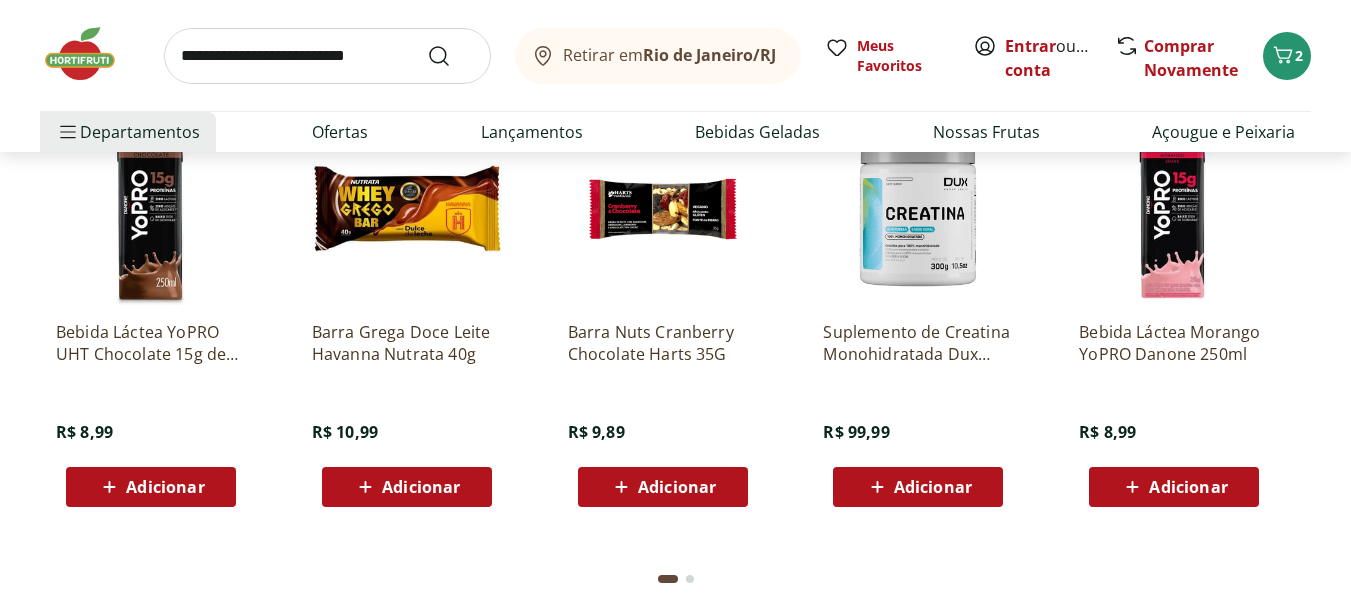 scroll, scrollTop: 4295, scrollLeft: 0, axis: vertical 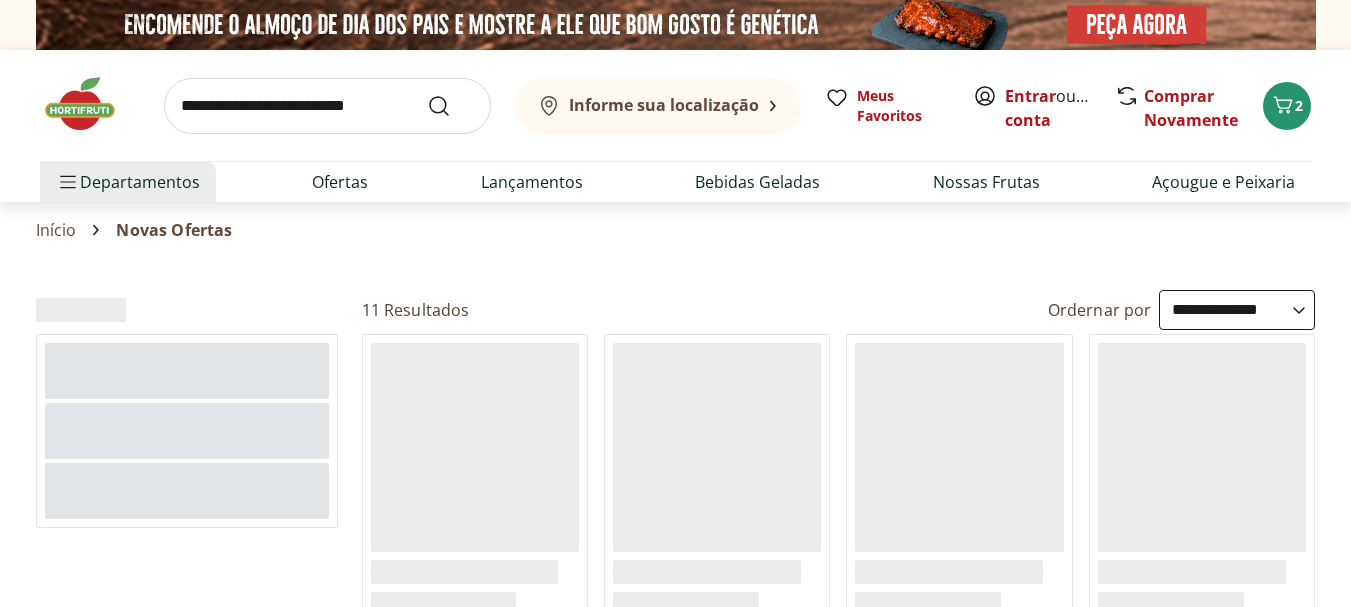 select on "**********" 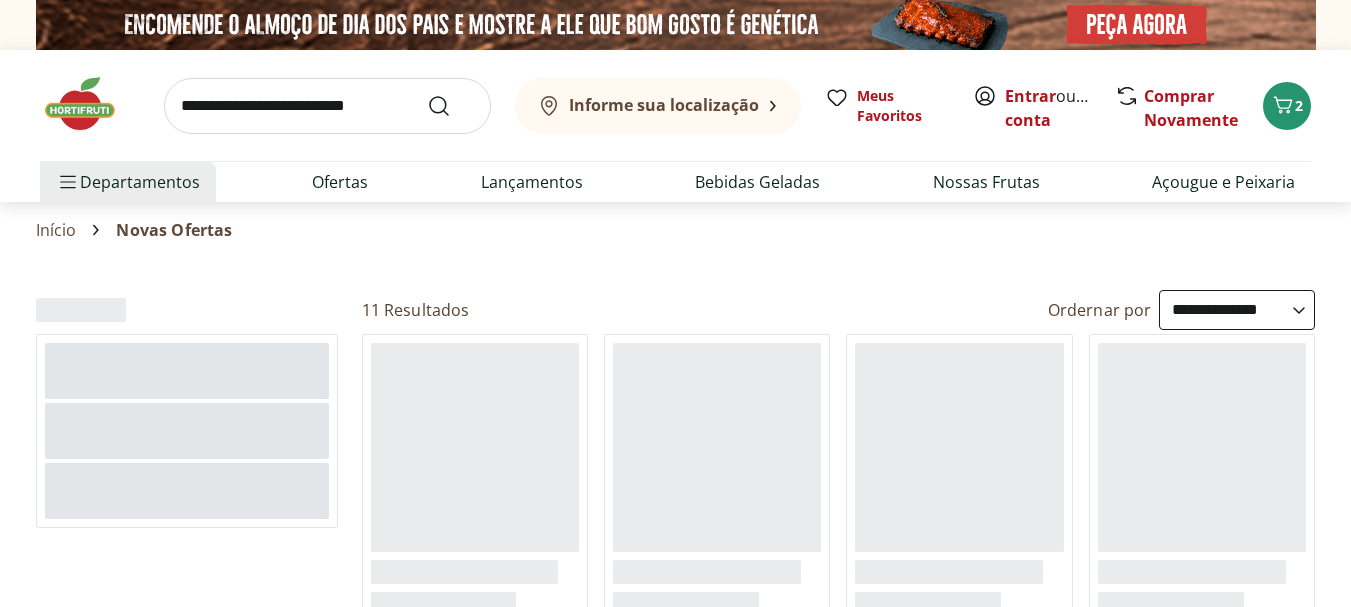 scroll, scrollTop: 0, scrollLeft: 0, axis: both 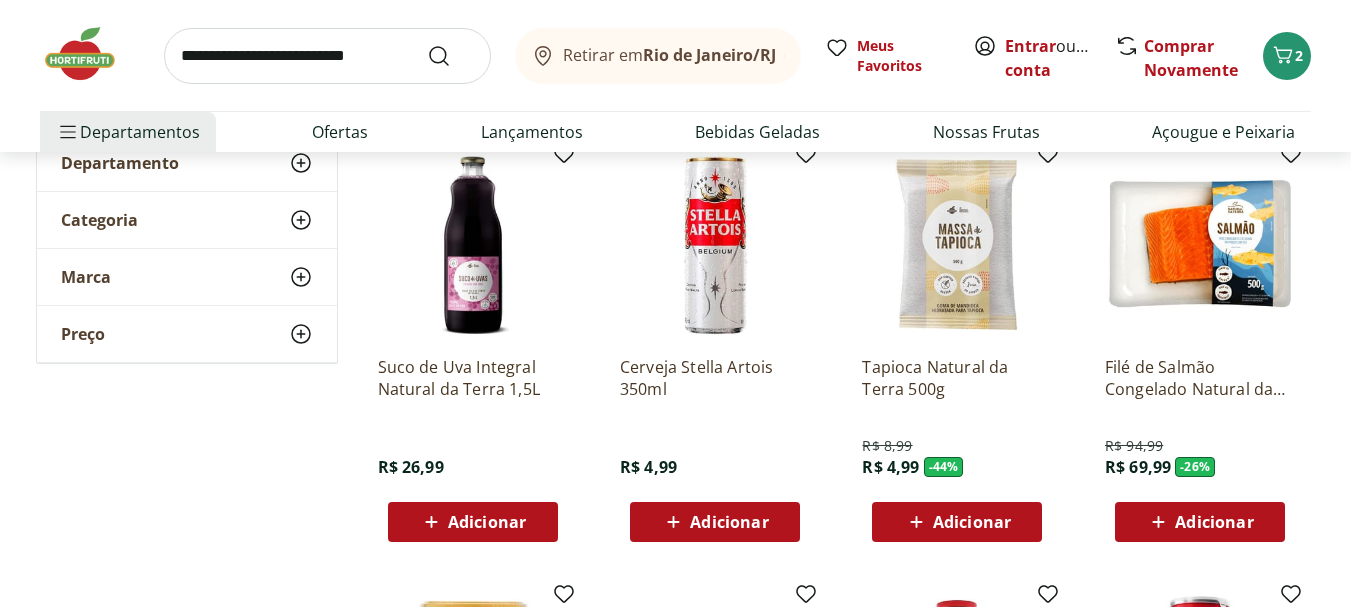 click on "Suco de Uva Integral Natural da Terra 1,5L" at bounding box center [473, 378] 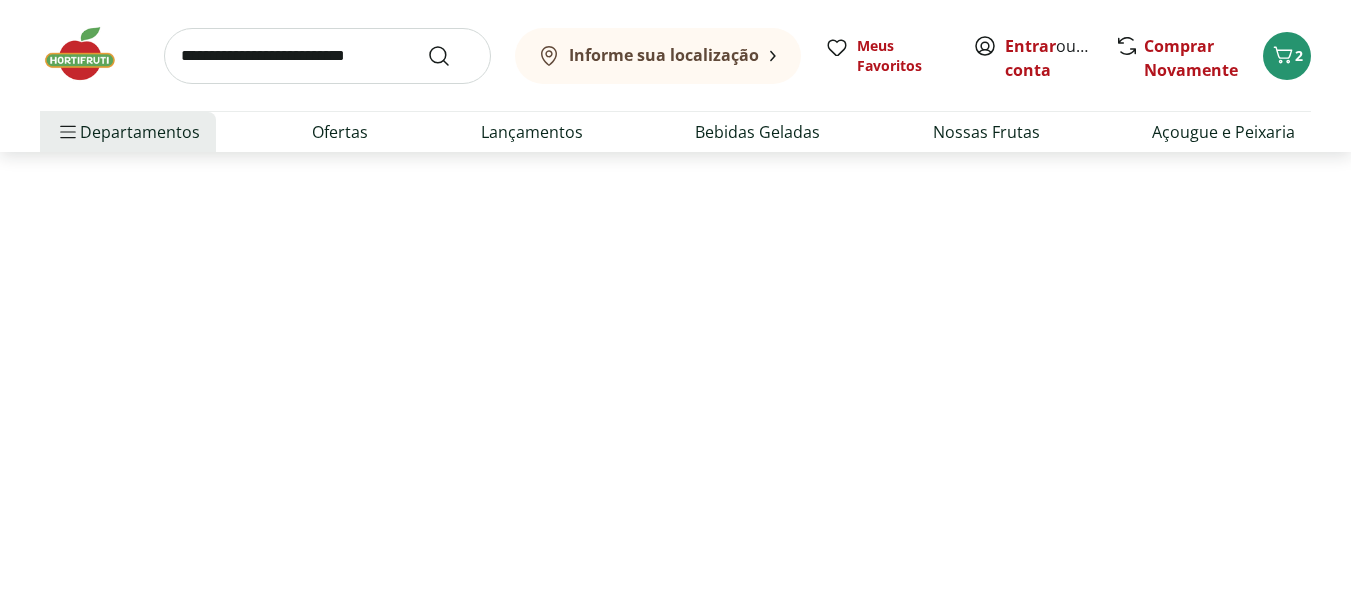 scroll, scrollTop: 0, scrollLeft: 0, axis: both 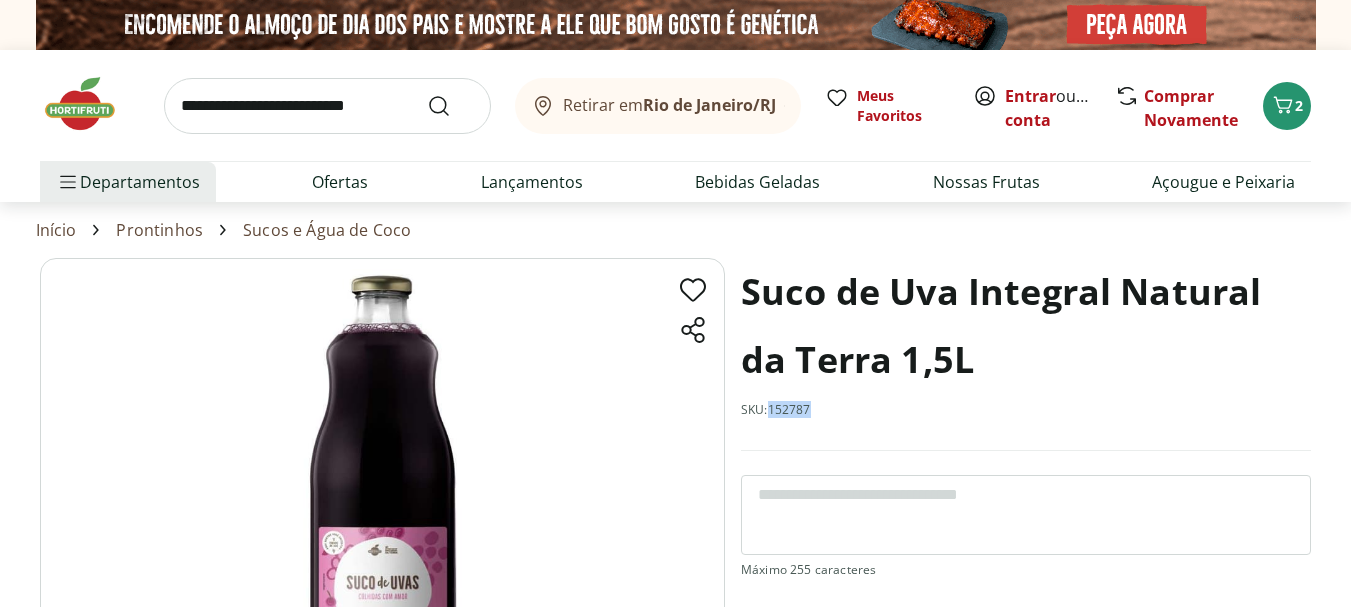 drag, startPoint x: 814, startPoint y: 414, endPoint x: 771, endPoint y: 412, distance: 43.046486 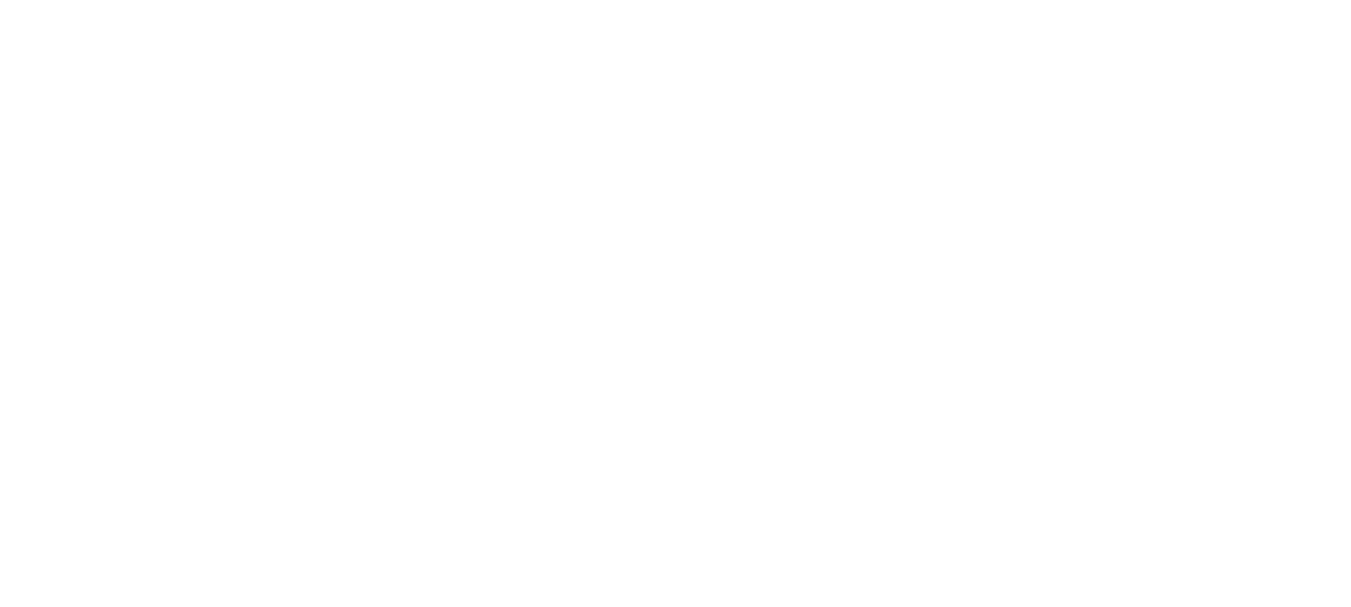 select on "**********" 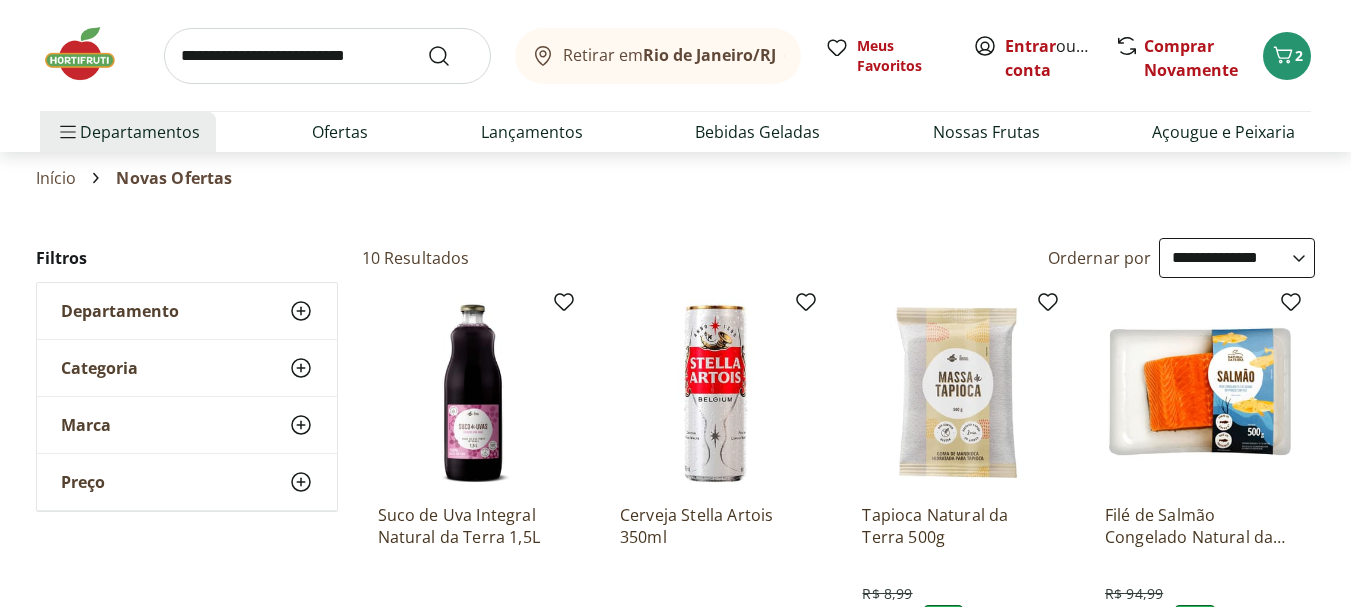 scroll, scrollTop: 100, scrollLeft: 0, axis: vertical 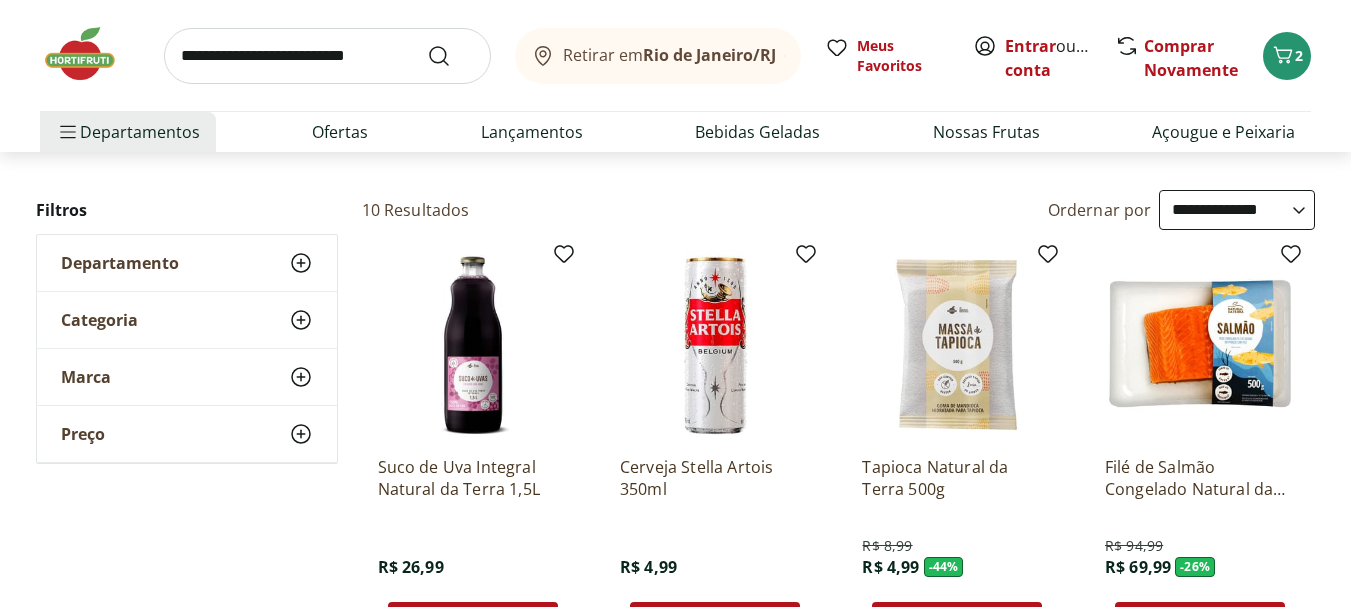 click at bounding box center [715, 345] 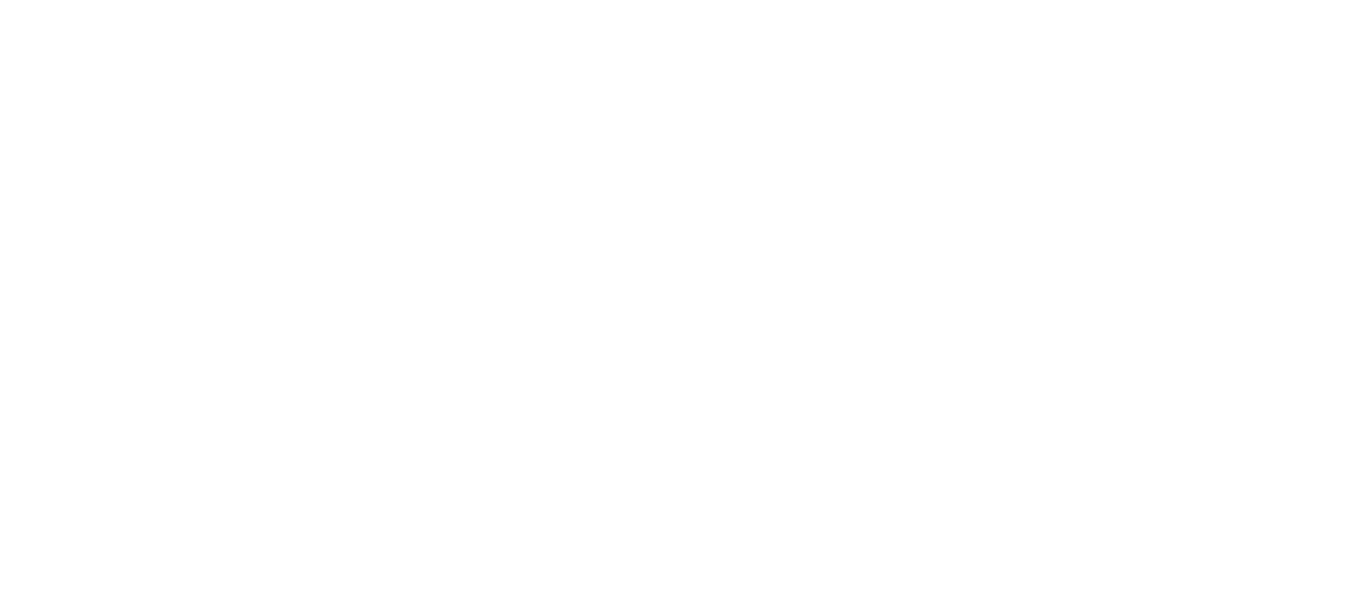 scroll, scrollTop: 0, scrollLeft: 0, axis: both 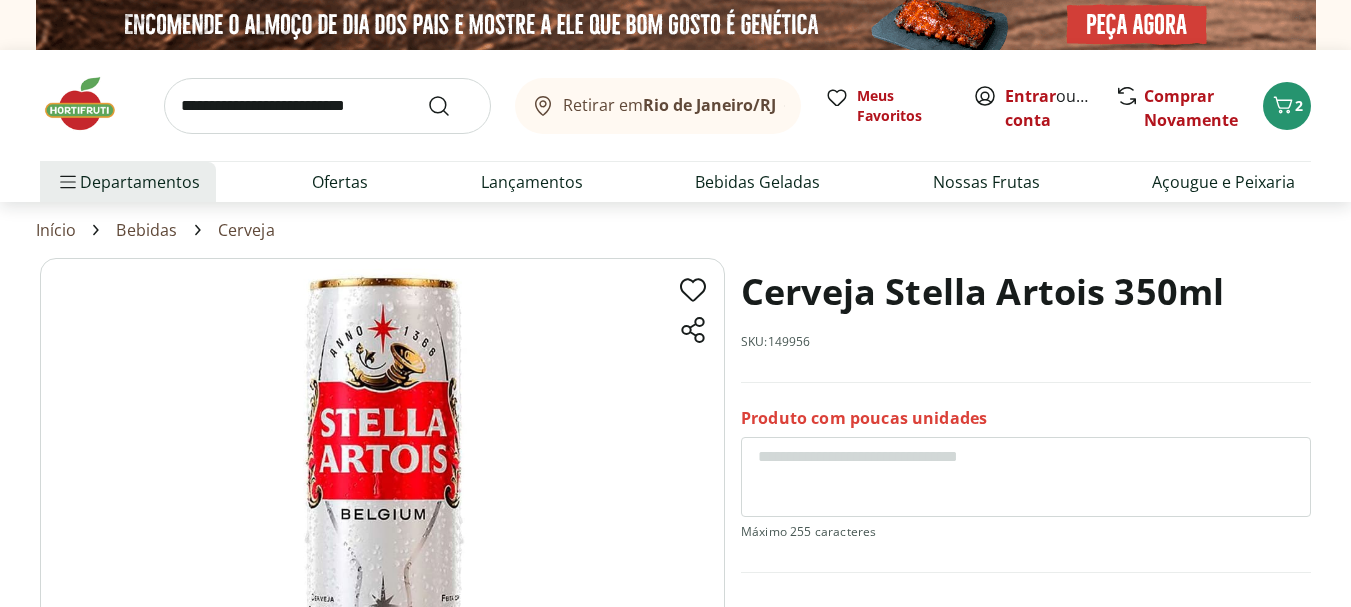 click at bounding box center [382, 498] 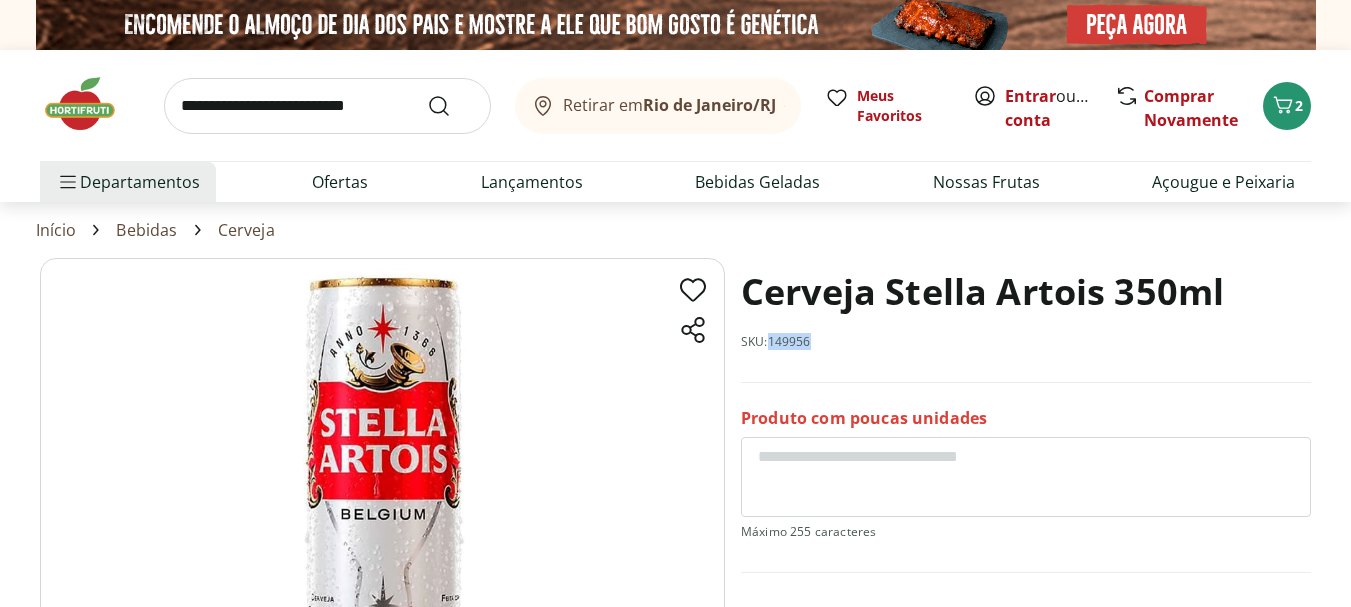 drag, startPoint x: 816, startPoint y: 344, endPoint x: 772, endPoint y: 345, distance: 44.011364 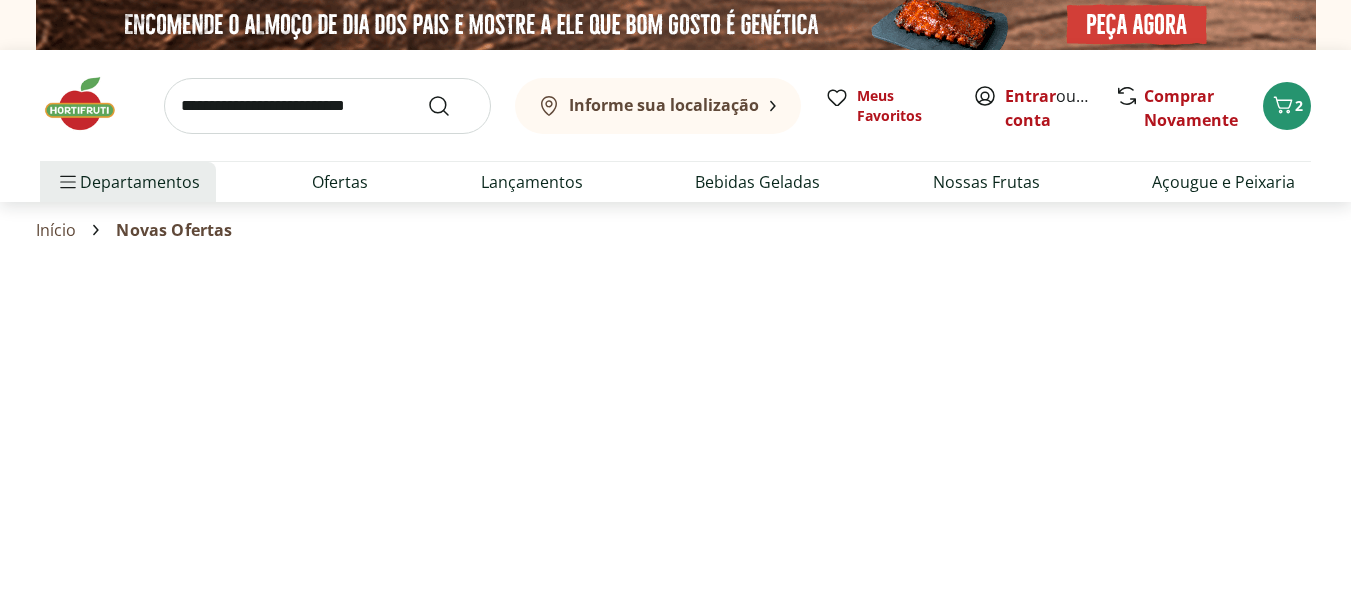 select on "**********" 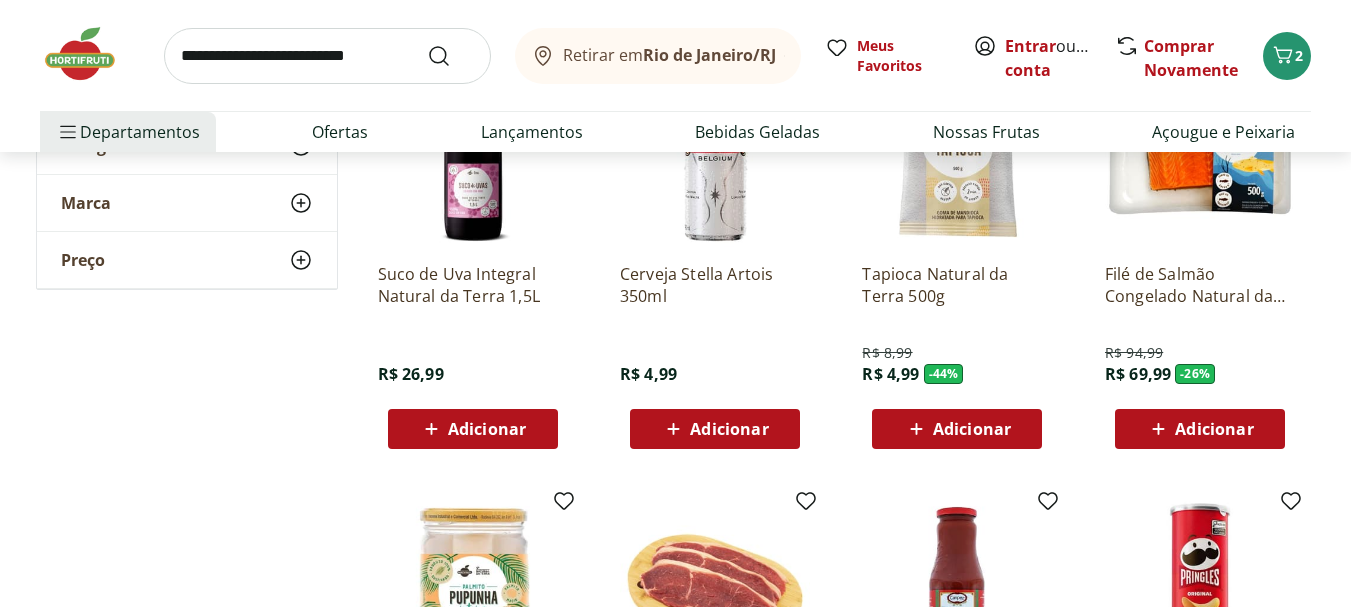 scroll, scrollTop: 300, scrollLeft: 0, axis: vertical 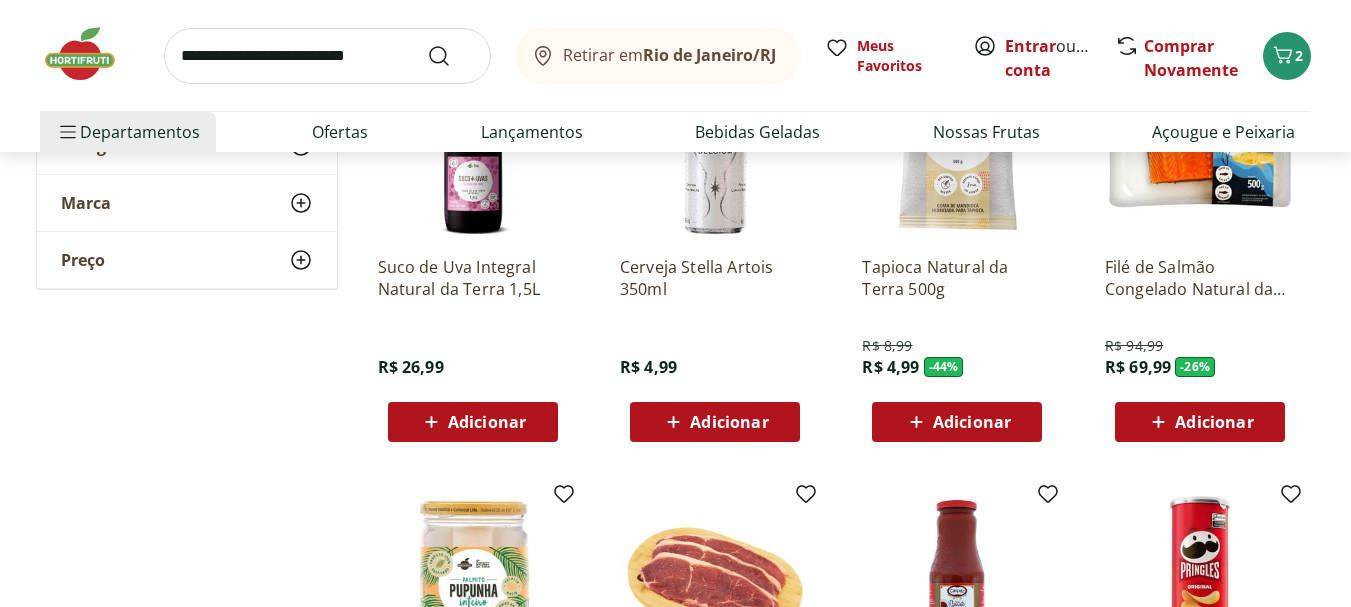 click at bounding box center (957, 145) 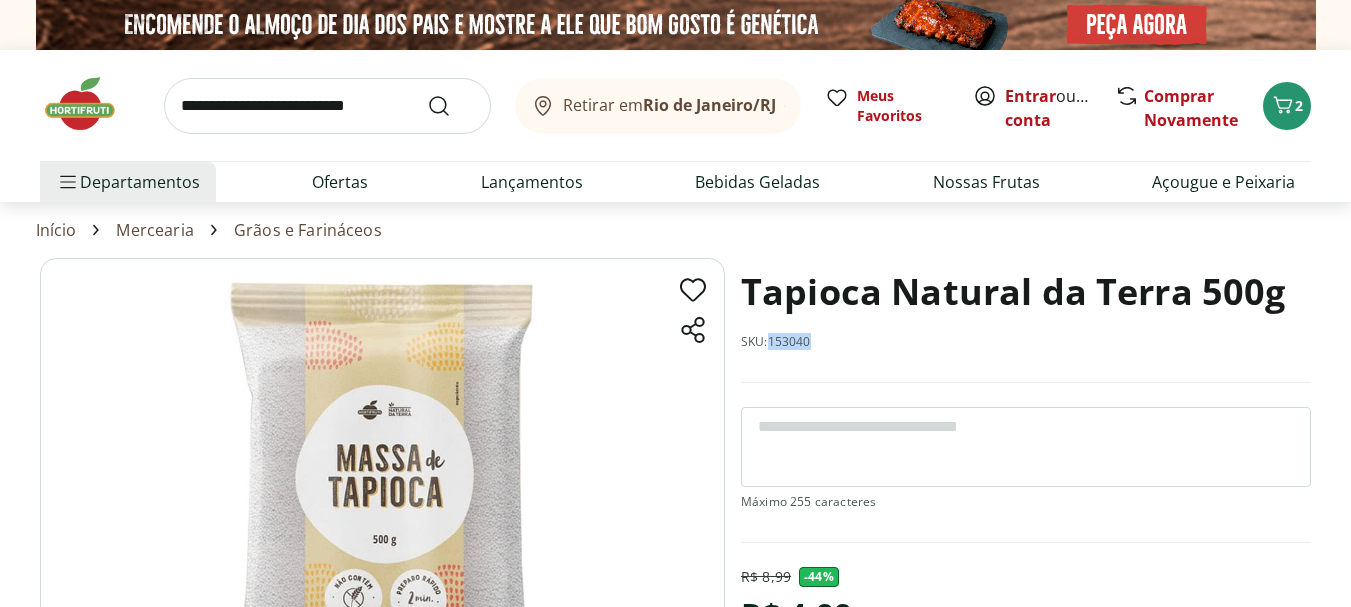 drag, startPoint x: 814, startPoint y: 348, endPoint x: 770, endPoint y: 346, distance: 44.04543 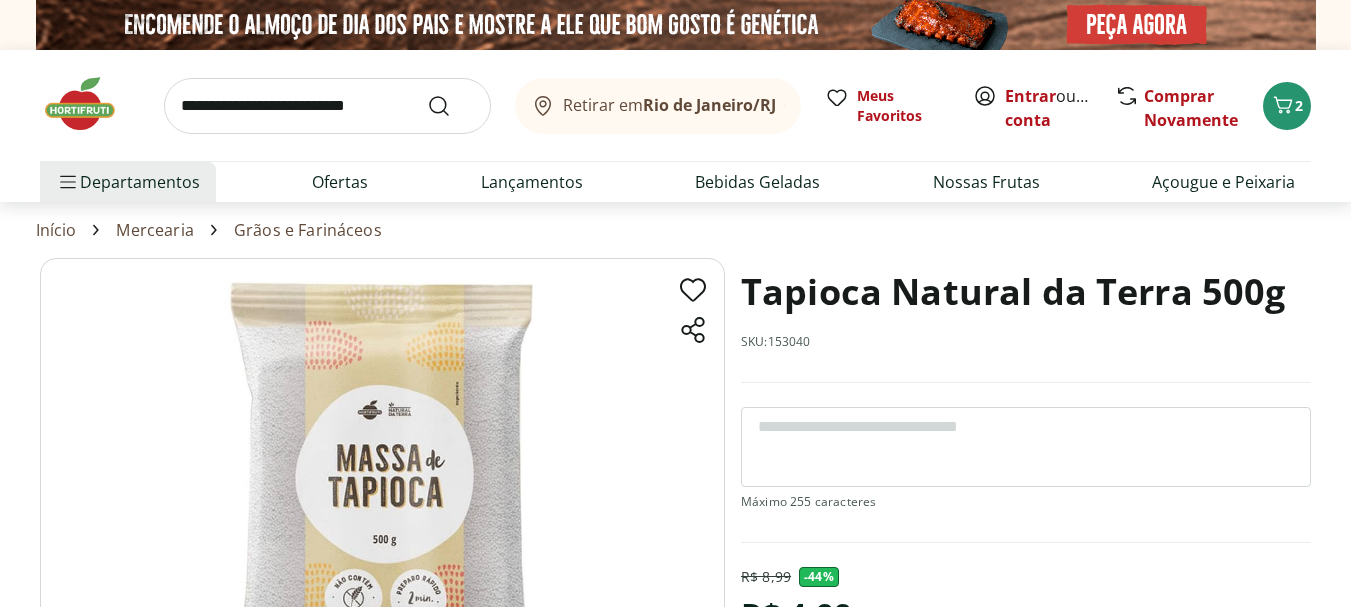 click at bounding box center (327, 106) 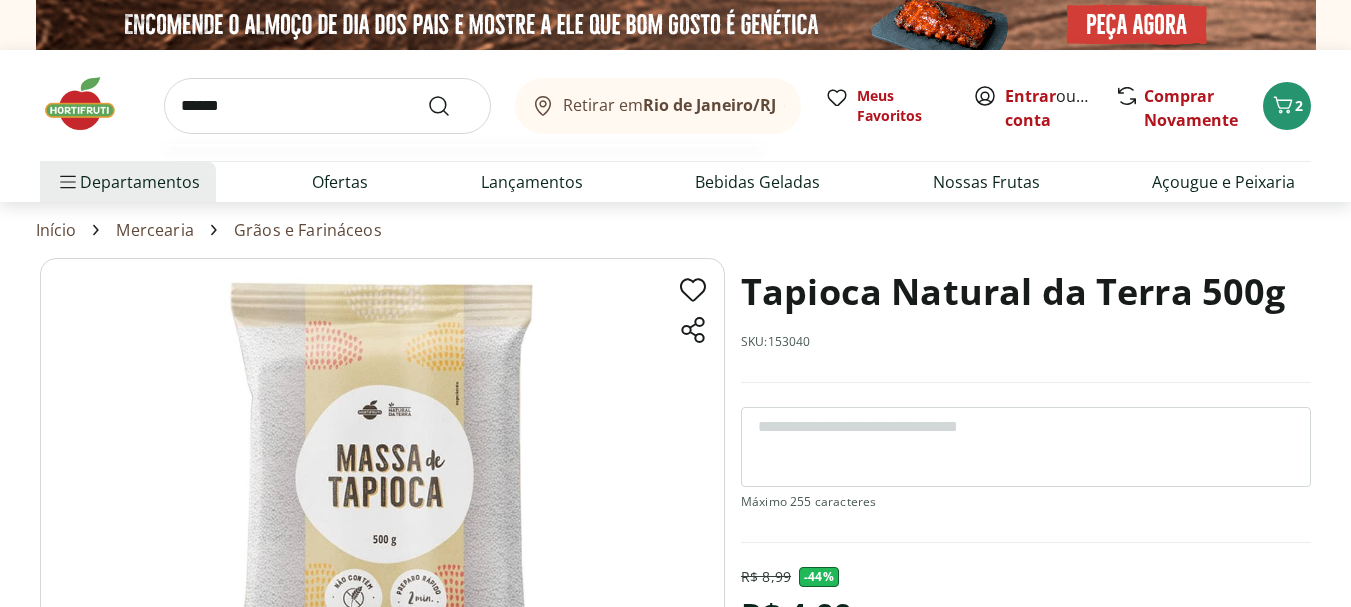 type on "******" 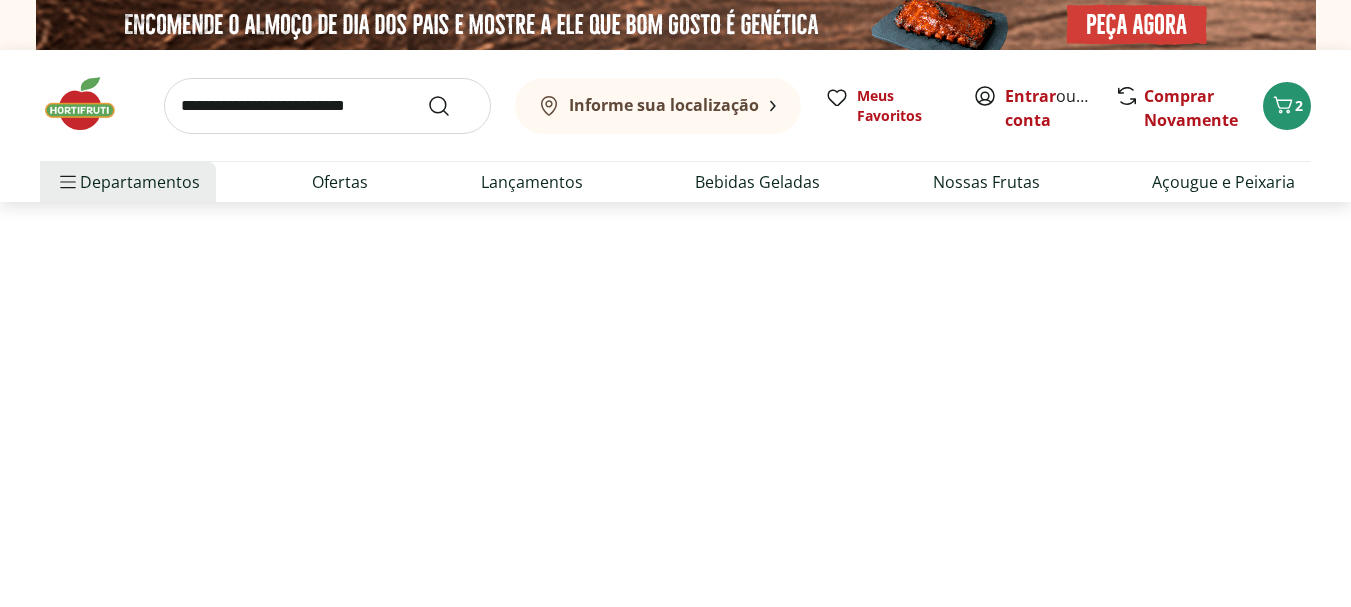 select on "**********" 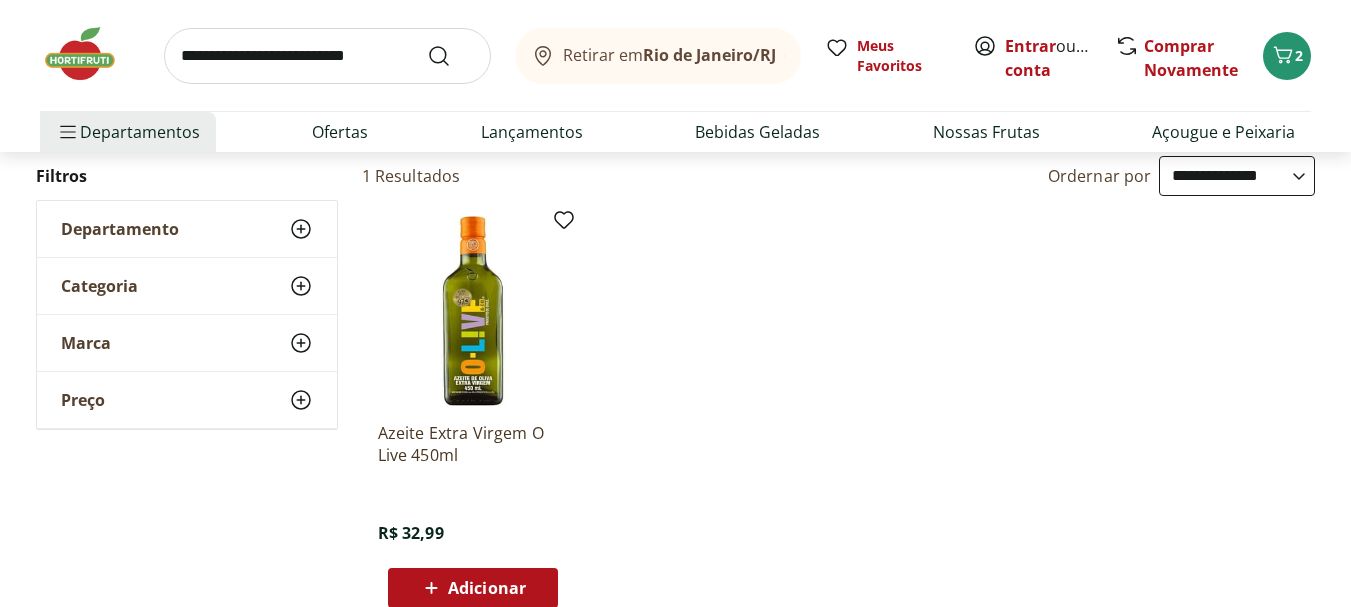 scroll, scrollTop: 300, scrollLeft: 0, axis: vertical 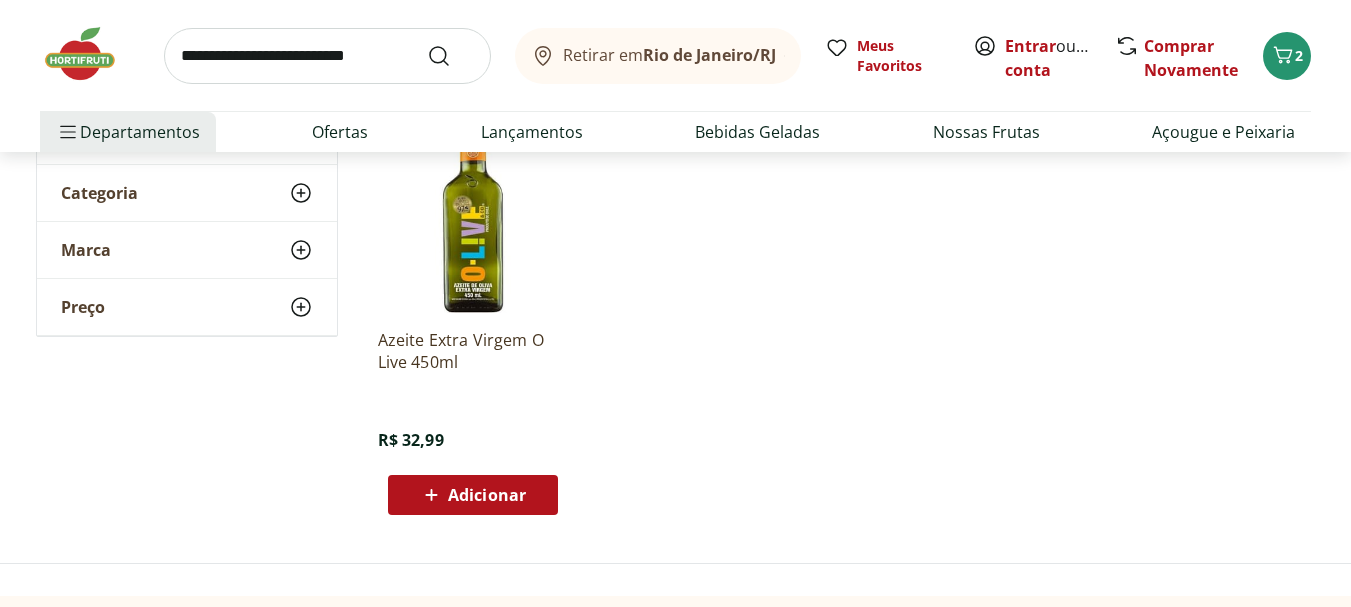 click at bounding box center (473, 218) 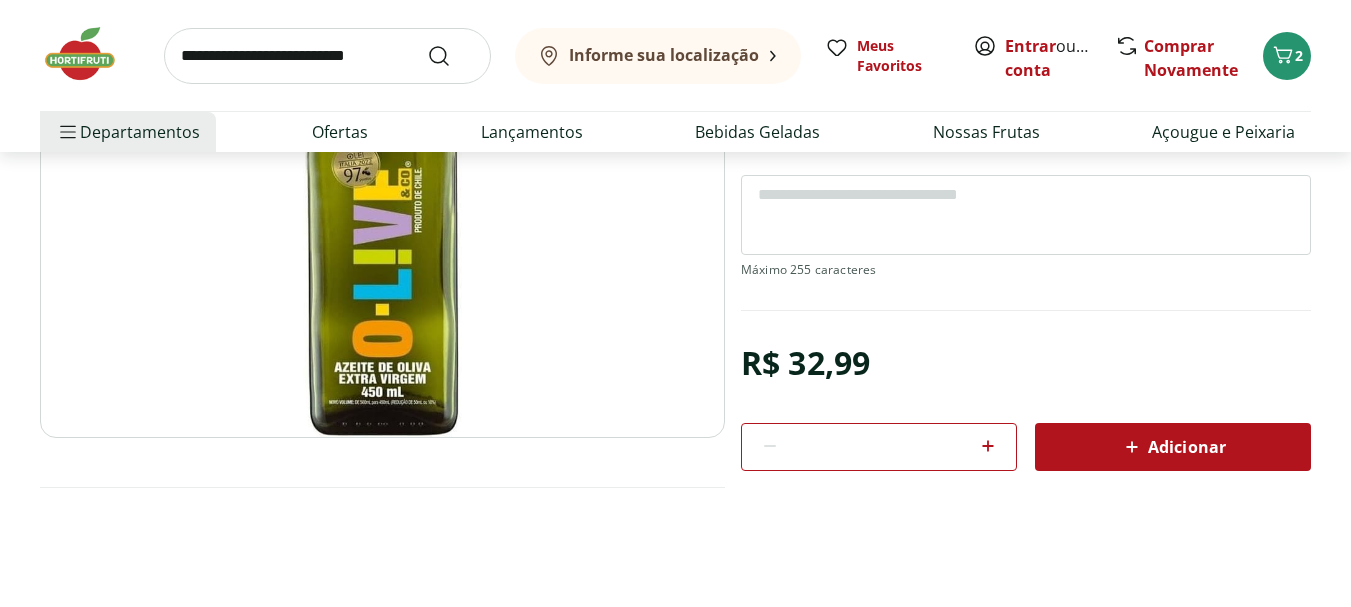 scroll, scrollTop: 0, scrollLeft: 0, axis: both 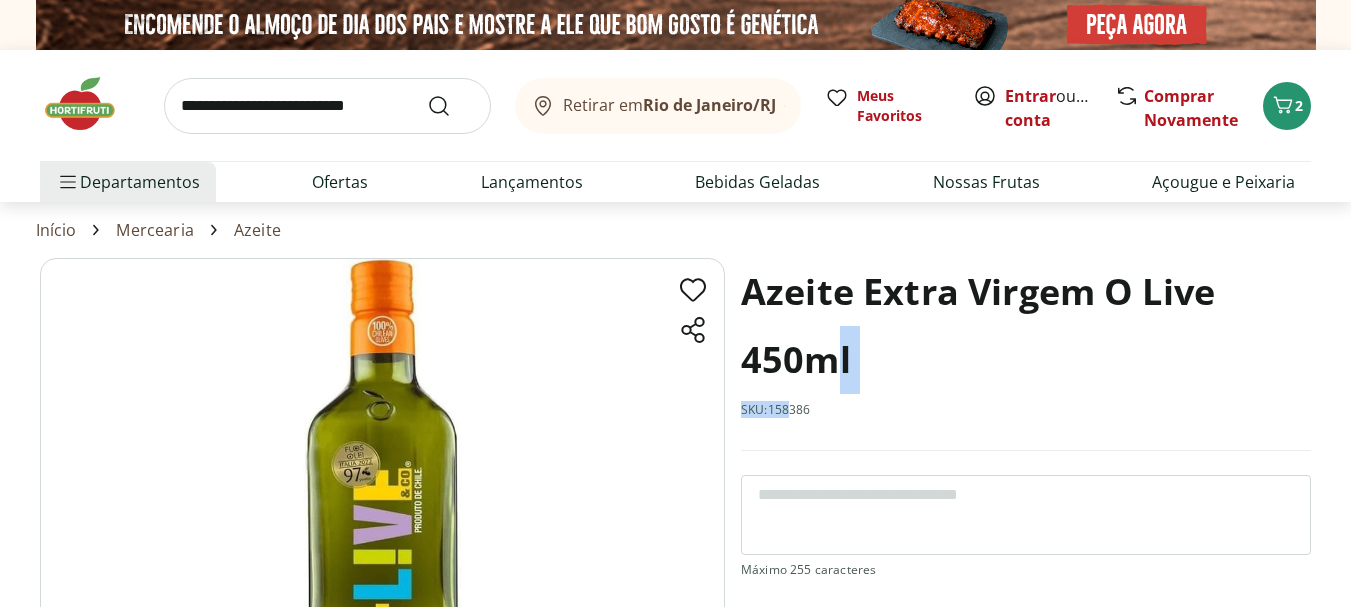 drag, startPoint x: 828, startPoint y: 408, endPoint x: 794, endPoint y: 415, distance: 34.713108 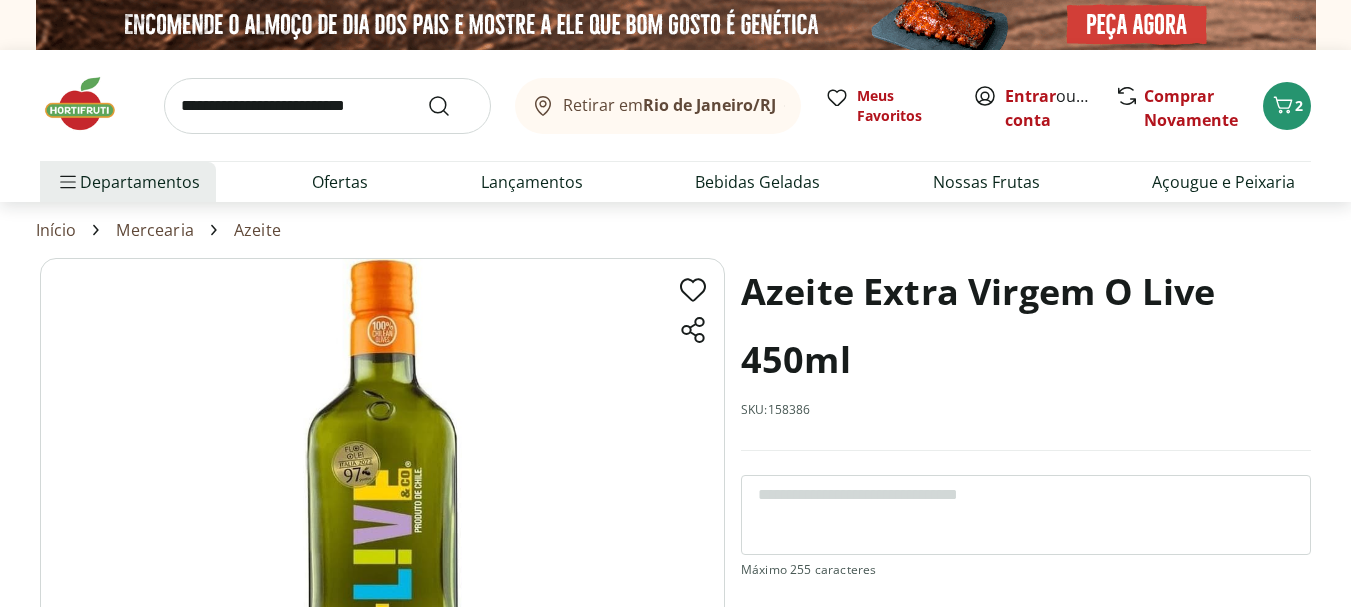 click on "SKU:  158386" at bounding box center [776, 410] 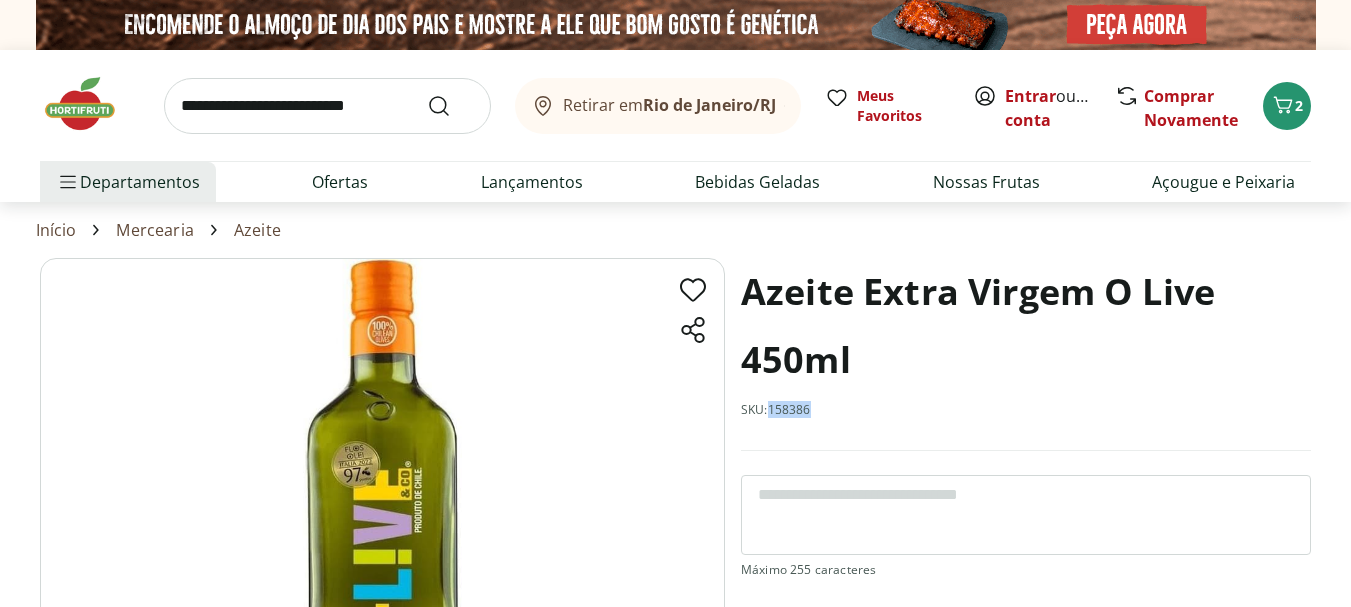 click on "SKU:  158386" at bounding box center [776, 410] 